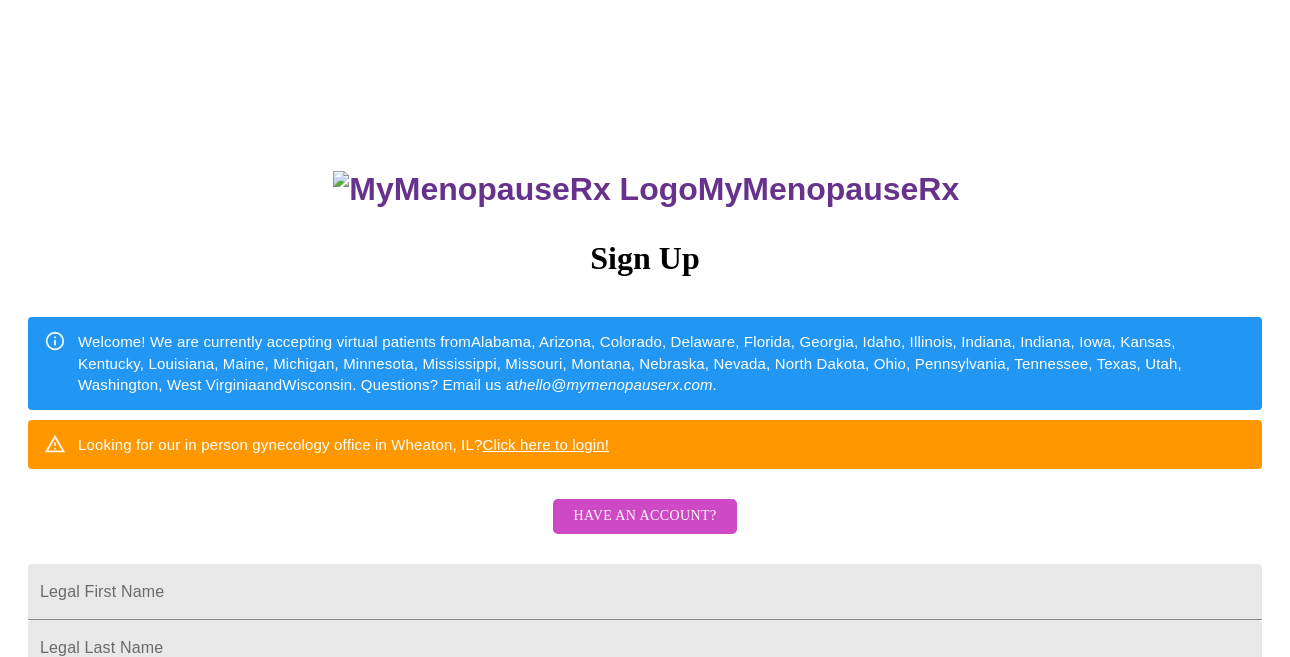 scroll, scrollTop: 0, scrollLeft: 0, axis: both 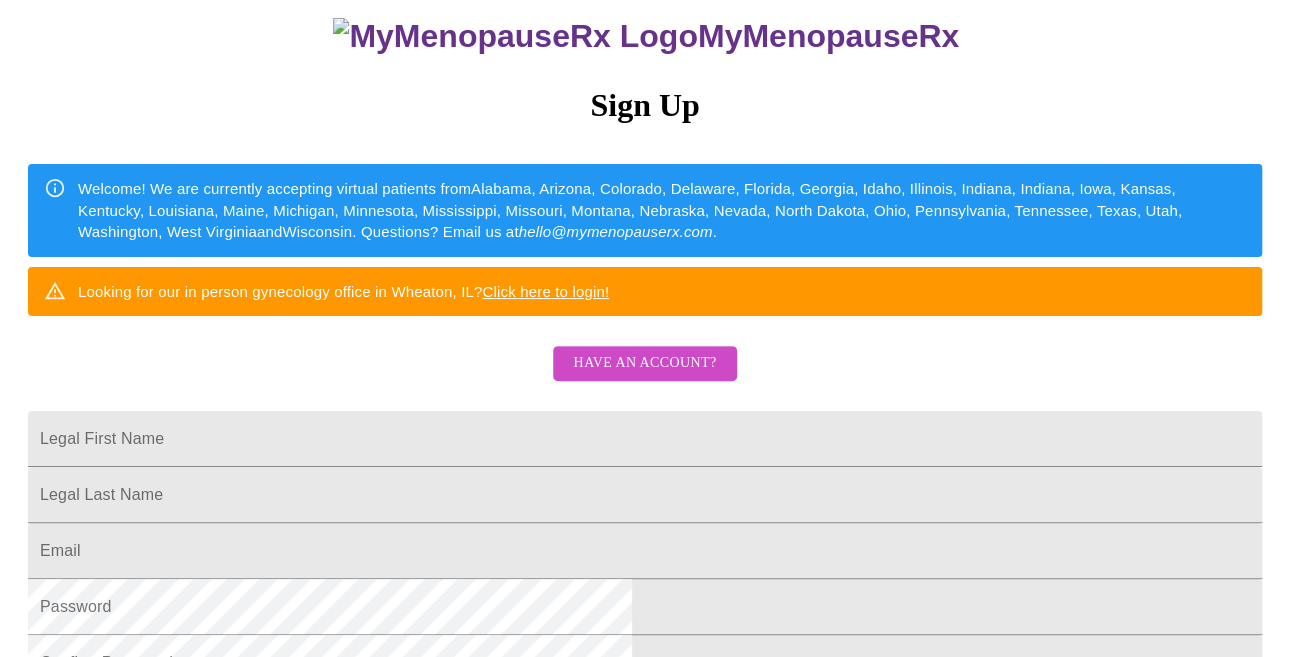 click on "Have an account?" at bounding box center (644, 363) 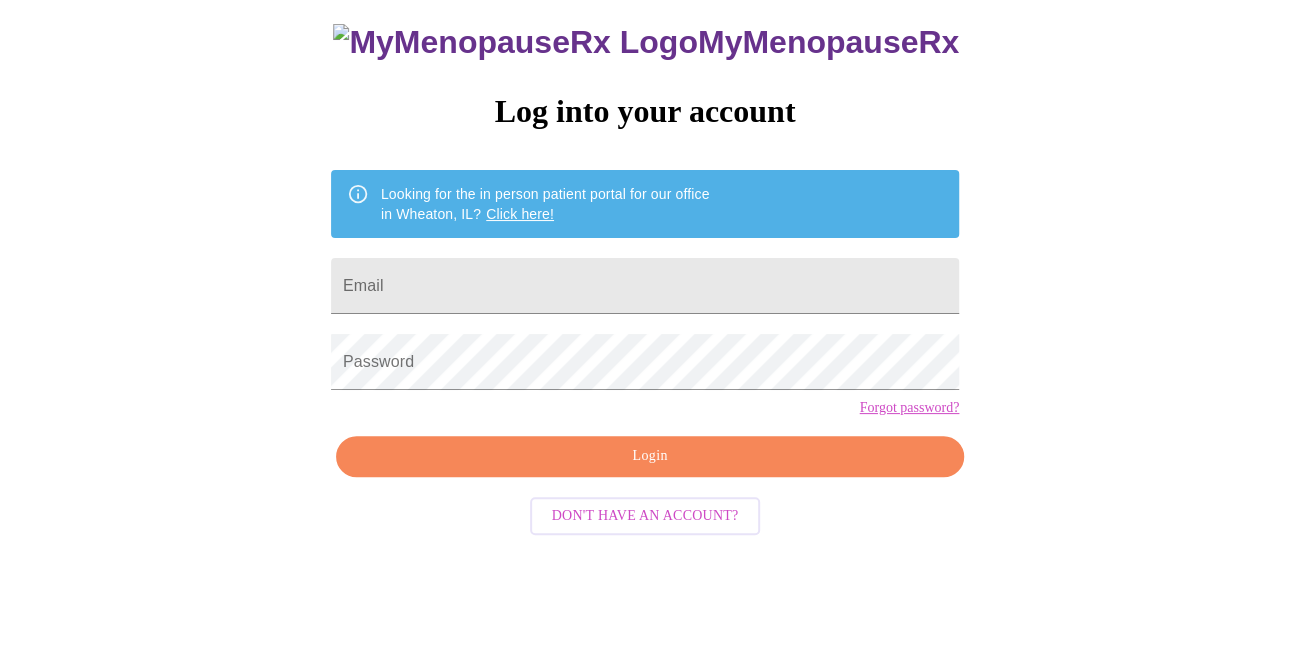 scroll, scrollTop: 69, scrollLeft: 0, axis: vertical 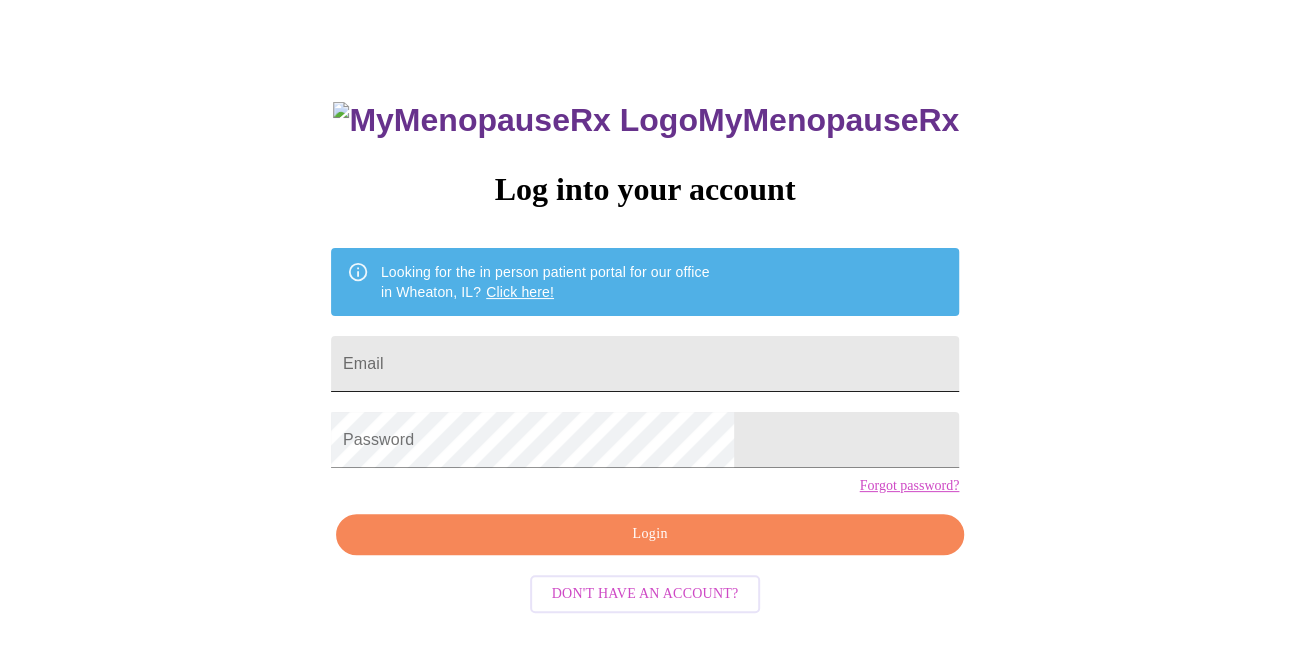 click on "Email" at bounding box center (645, 364) 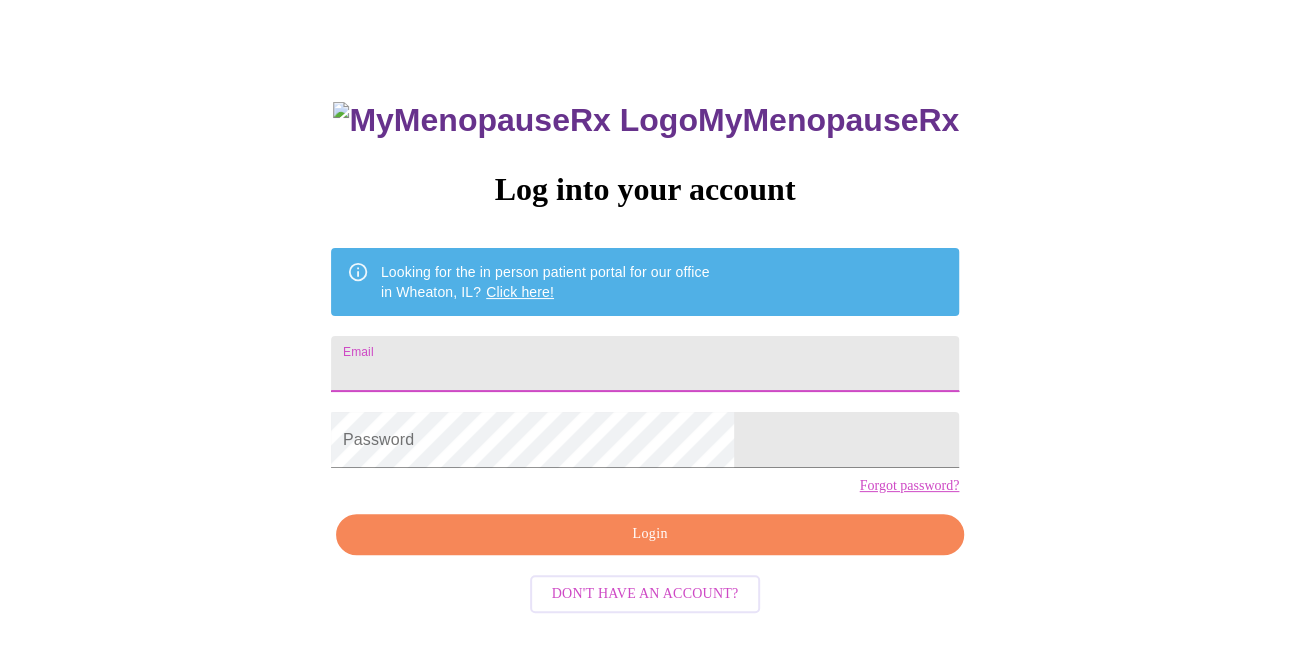 click on "Email" at bounding box center (645, 364) 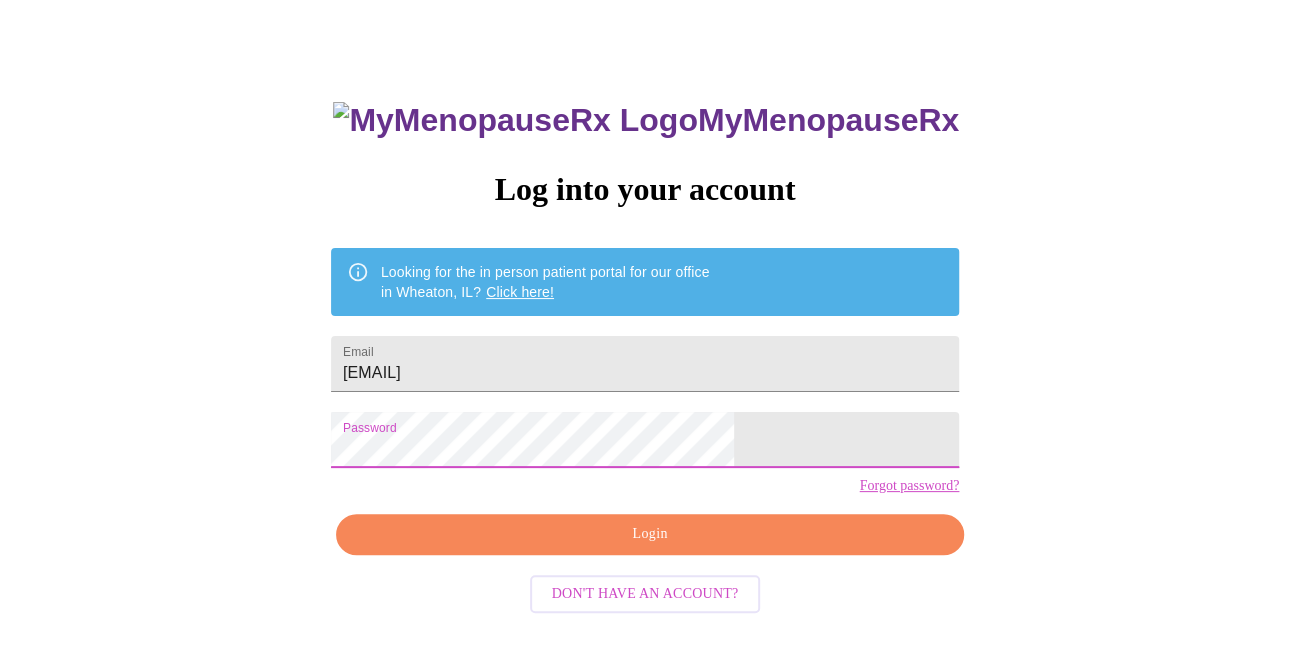 click on "Login" at bounding box center (650, 534) 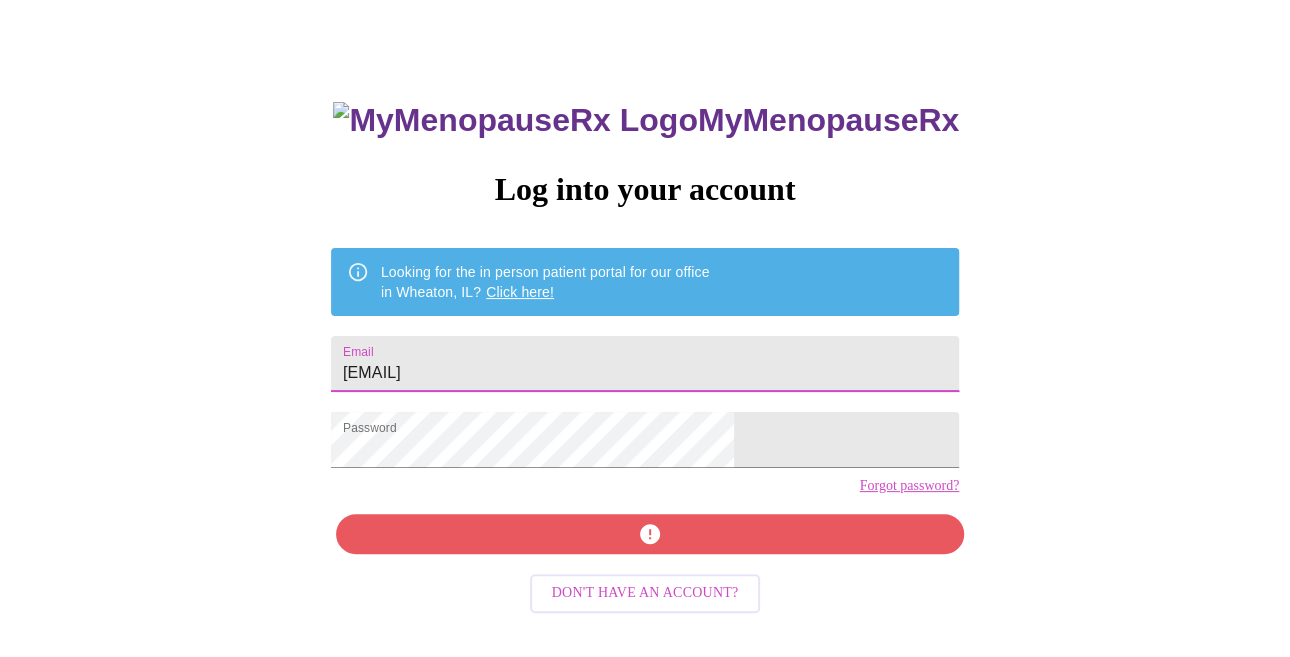 drag, startPoint x: 518, startPoint y: 357, endPoint x: 543, endPoint y: 359, distance: 25.079872 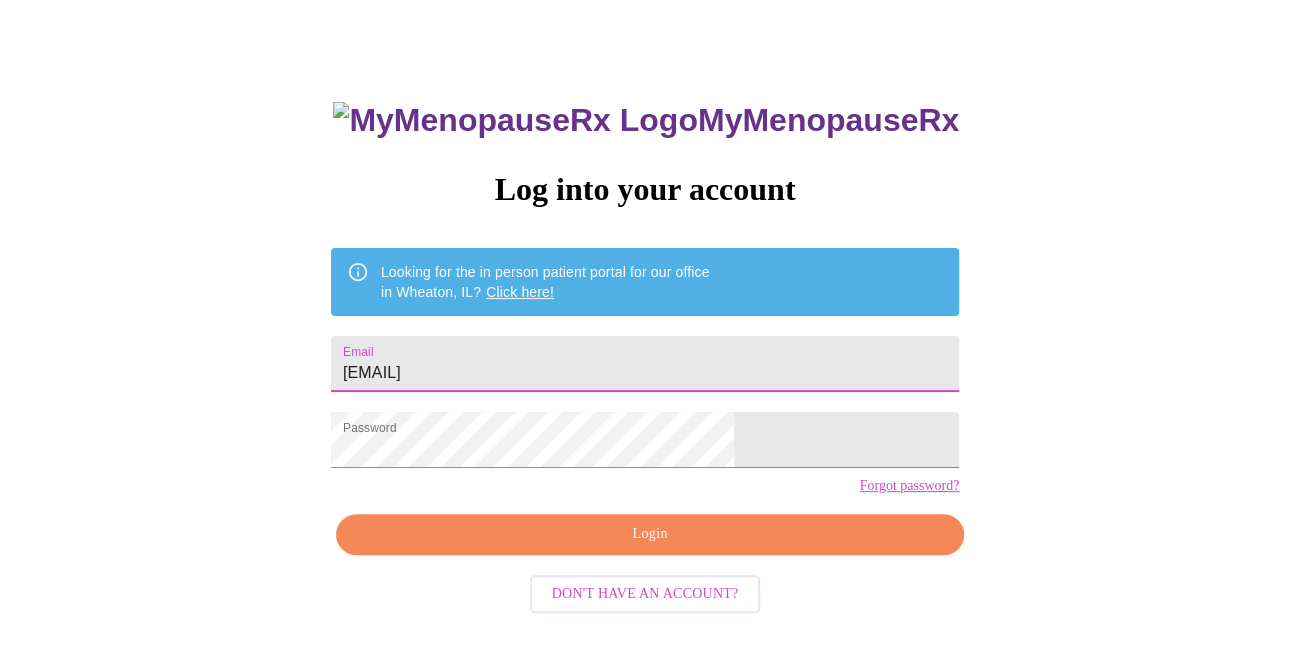 type on "[EMAIL]" 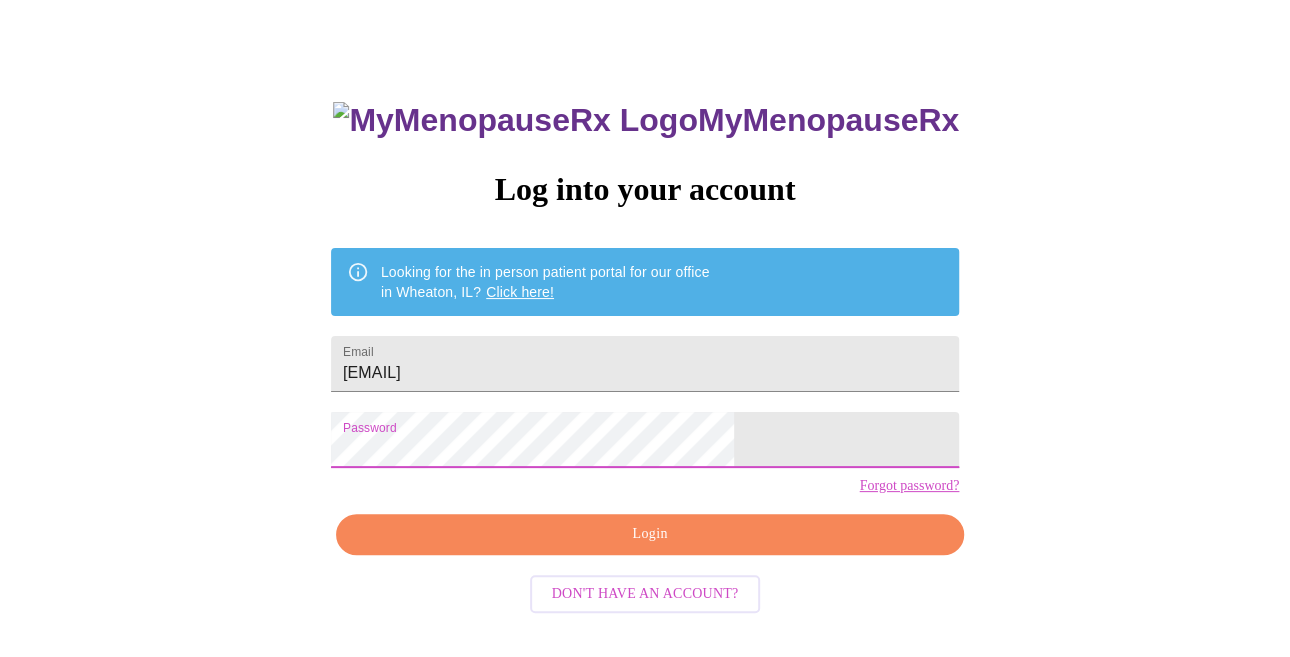 click on "Login" at bounding box center [650, 534] 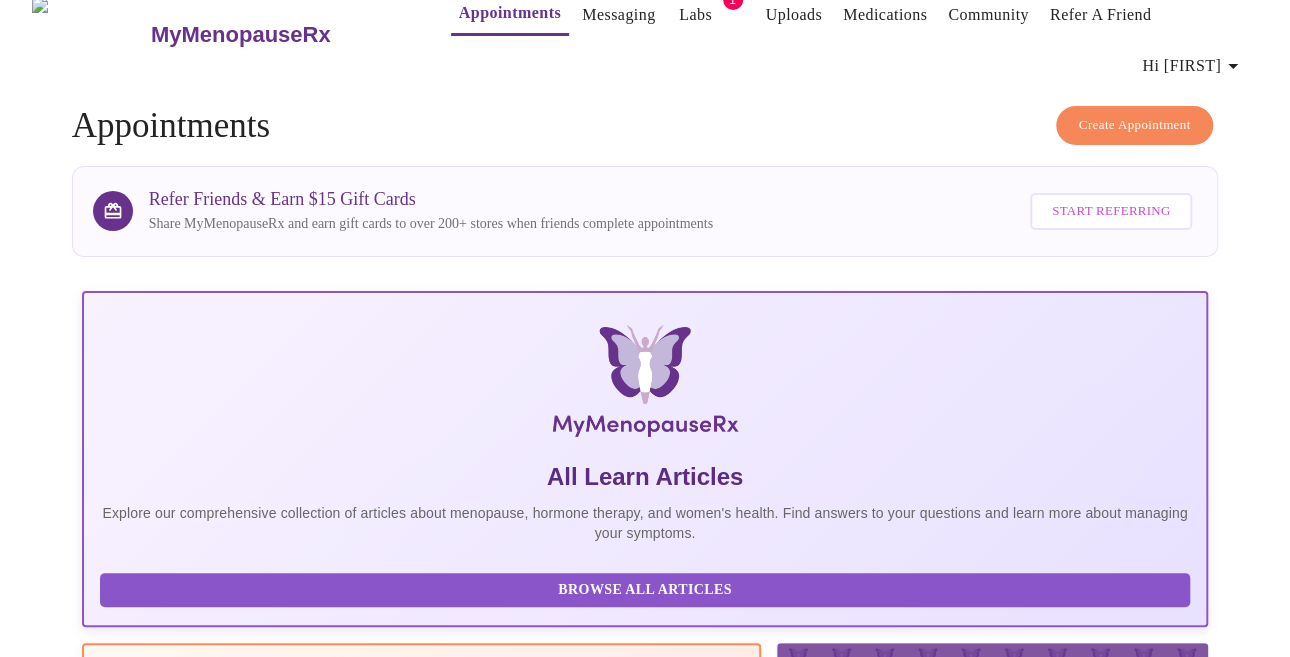 scroll, scrollTop: 0, scrollLeft: 0, axis: both 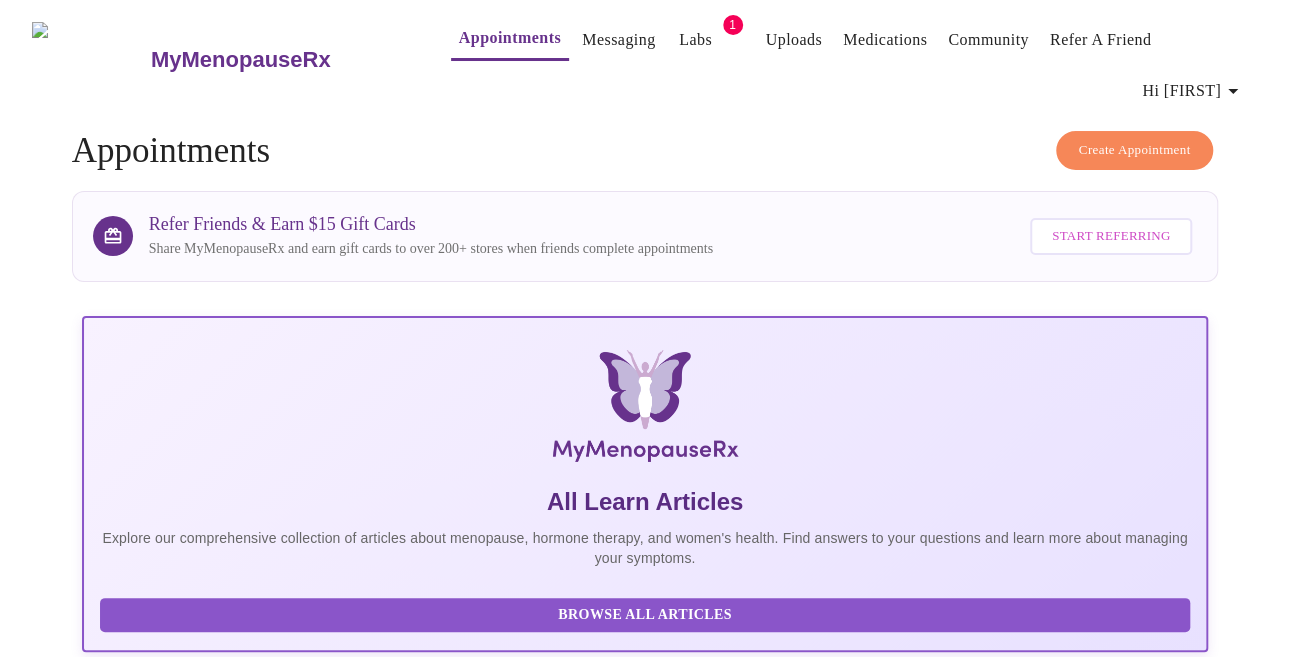 click on "Messaging" at bounding box center (618, 40) 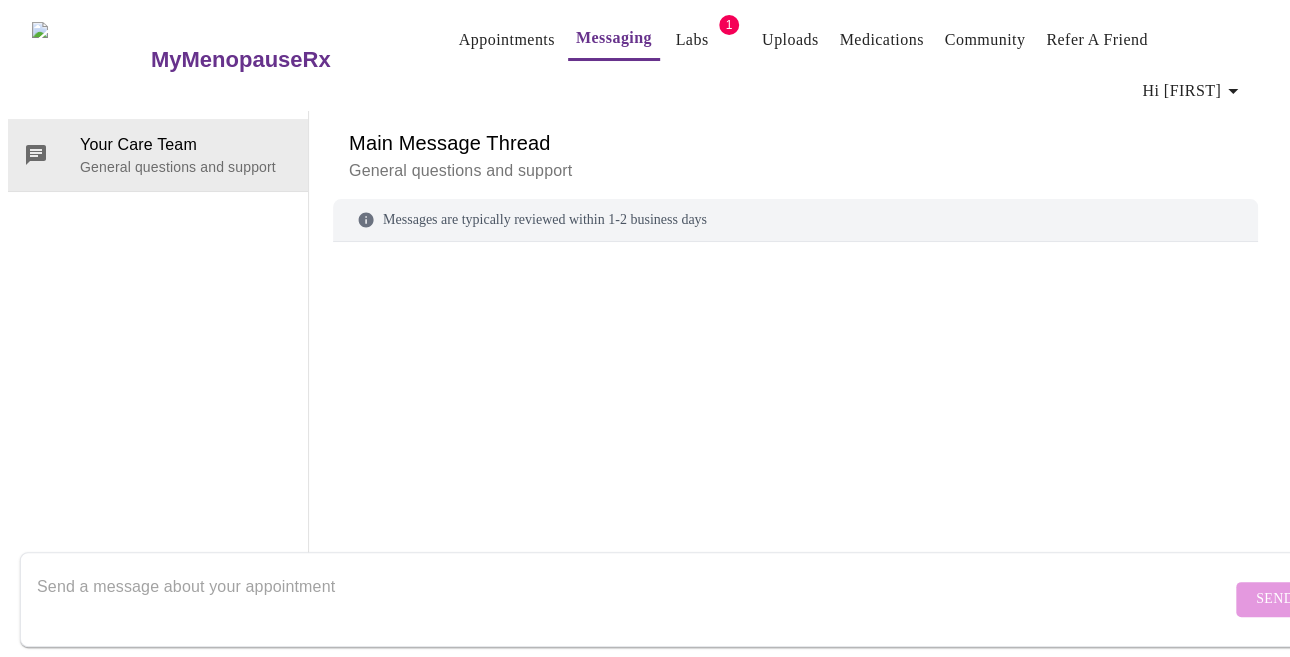 scroll, scrollTop: 102, scrollLeft: 0, axis: vertical 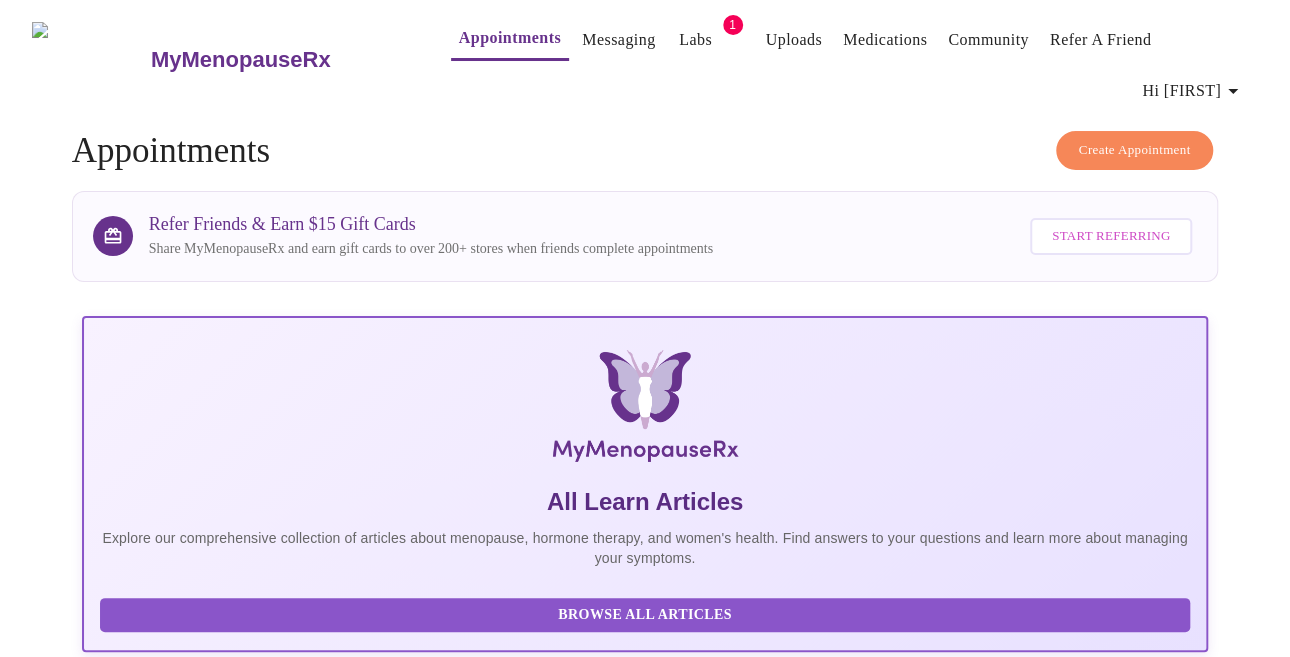 click on "Labs" at bounding box center [695, 40] 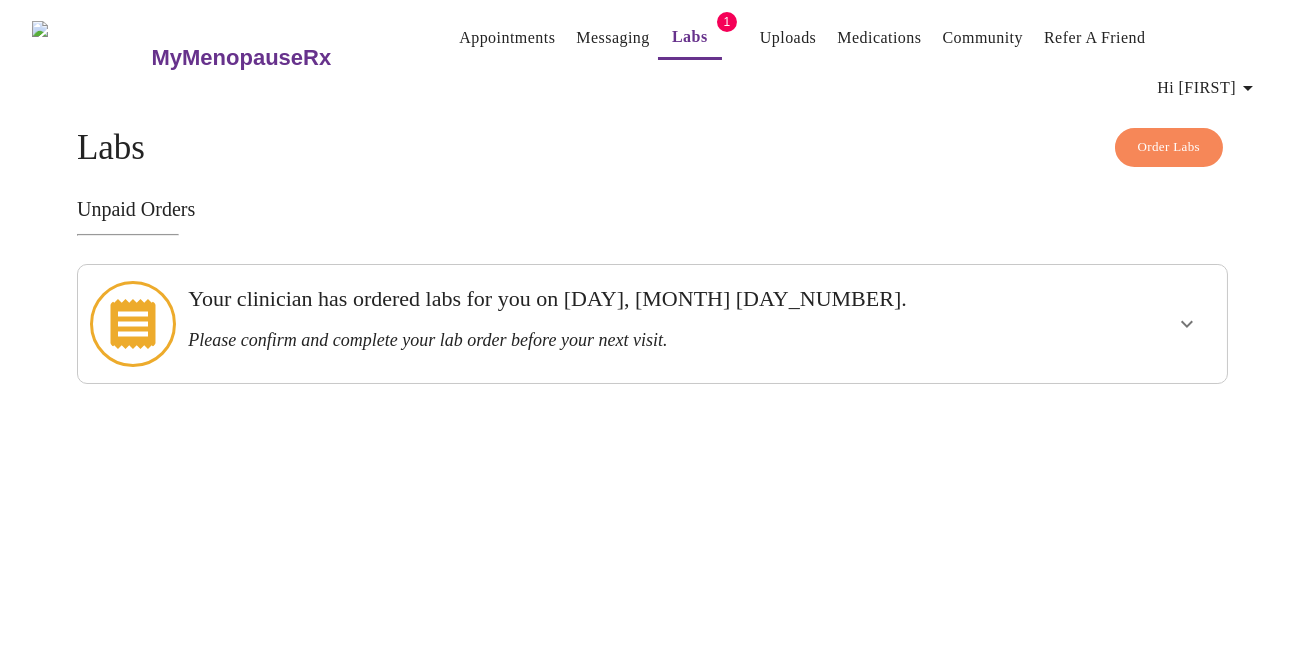 click on "Appointments" at bounding box center (507, 38) 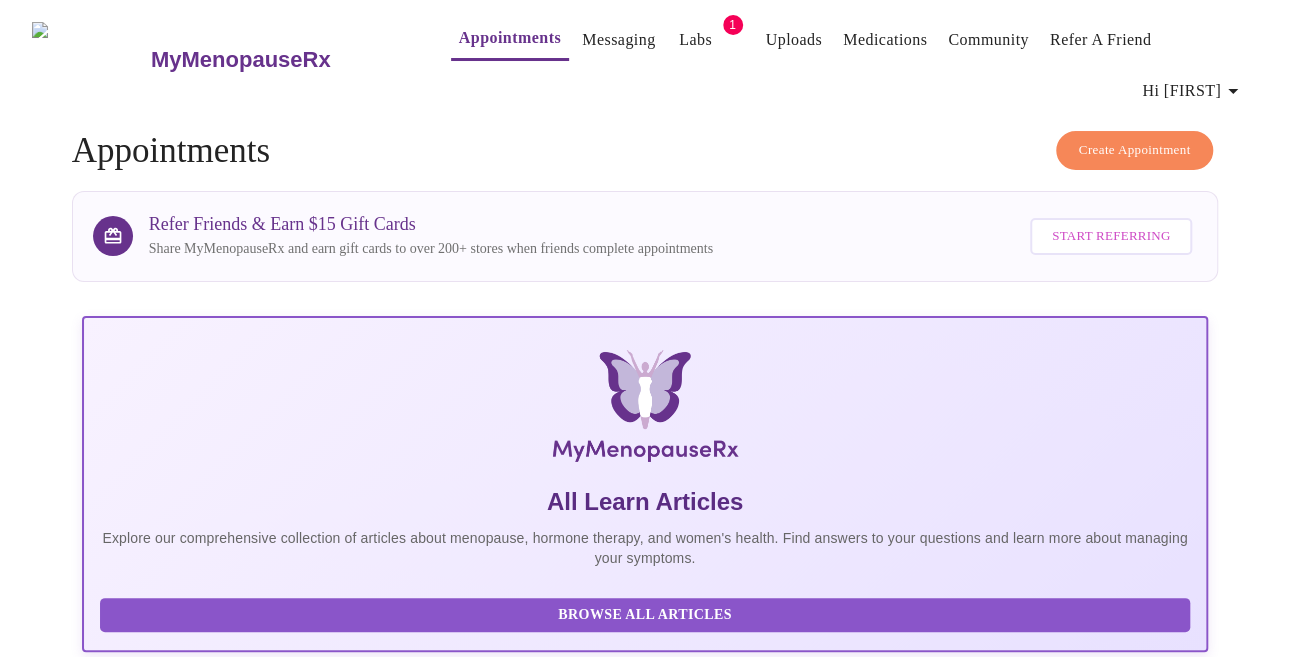 scroll, scrollTop: 99, scrollLeft: 0, axis: vertical 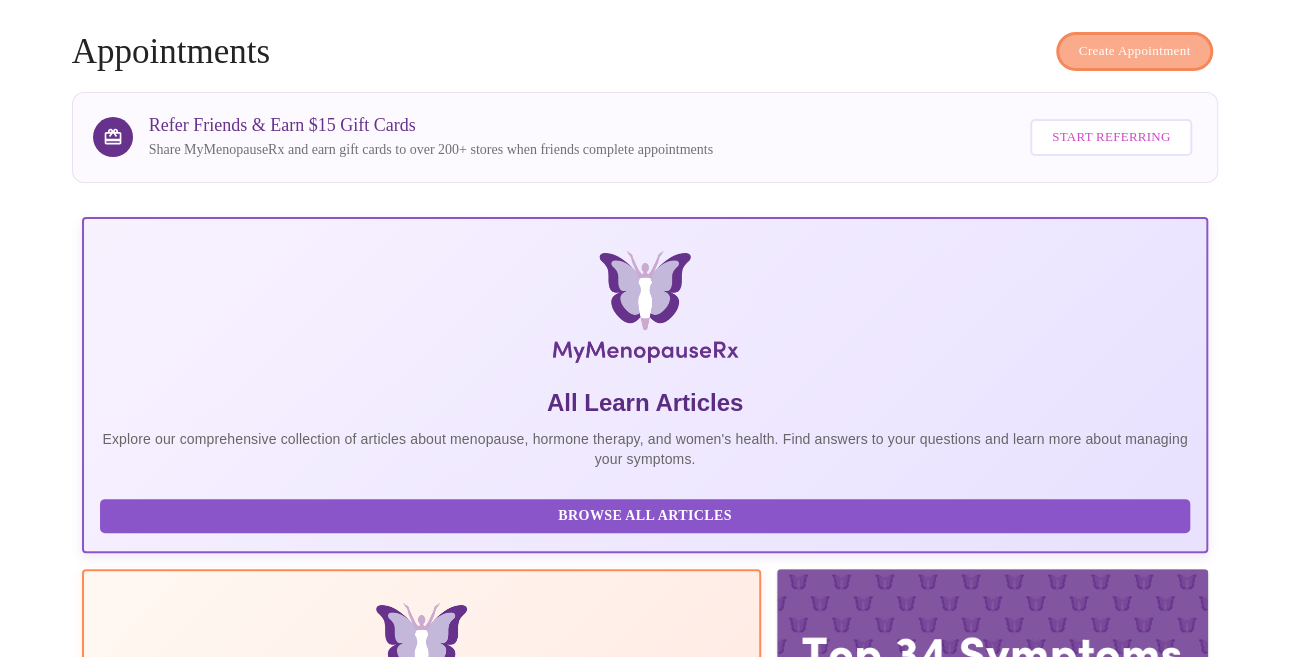 click on "Create Appointment" at bounding box center [1135, 51] 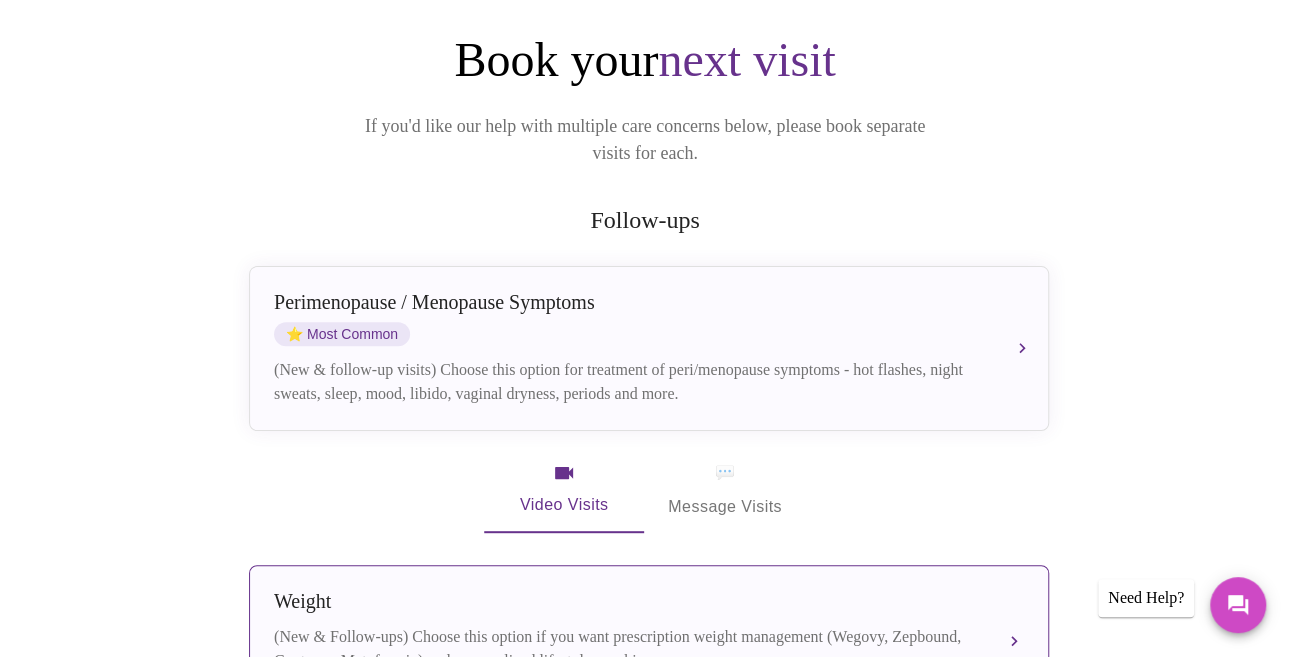 scroll, scrollTop: 200, scrollLeft: 0, axis: vertical 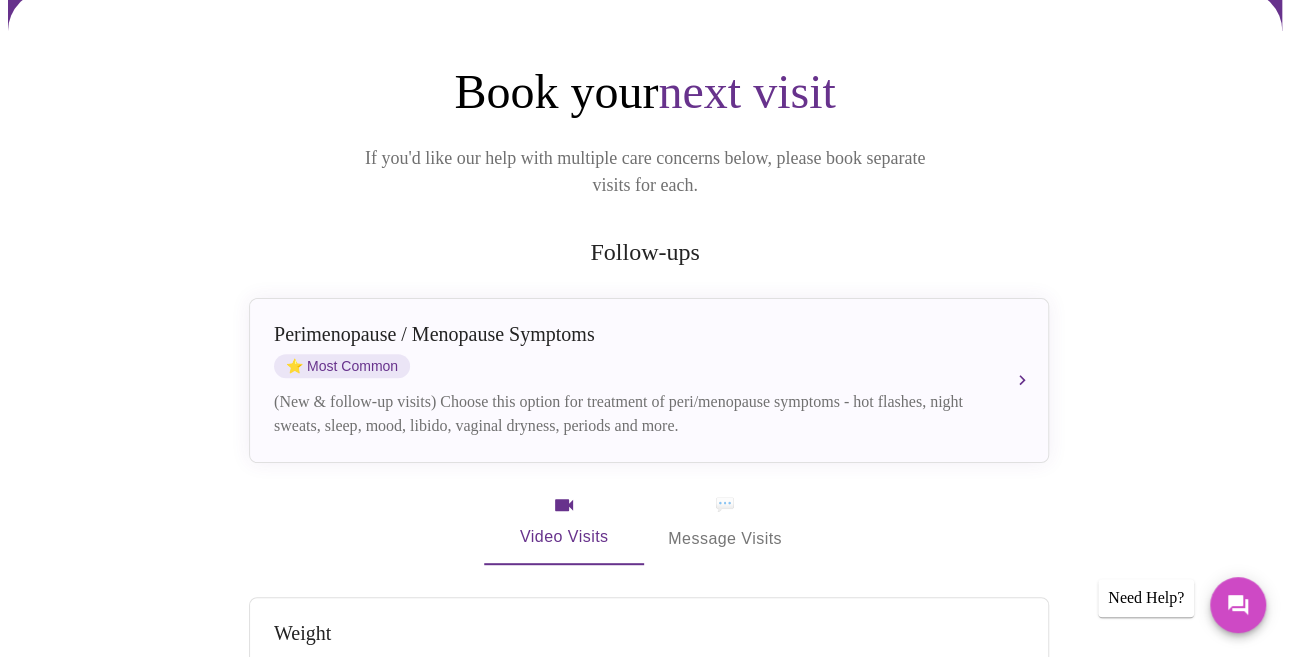 click on "💬 Message Visits" at bounding box center (725, 522) 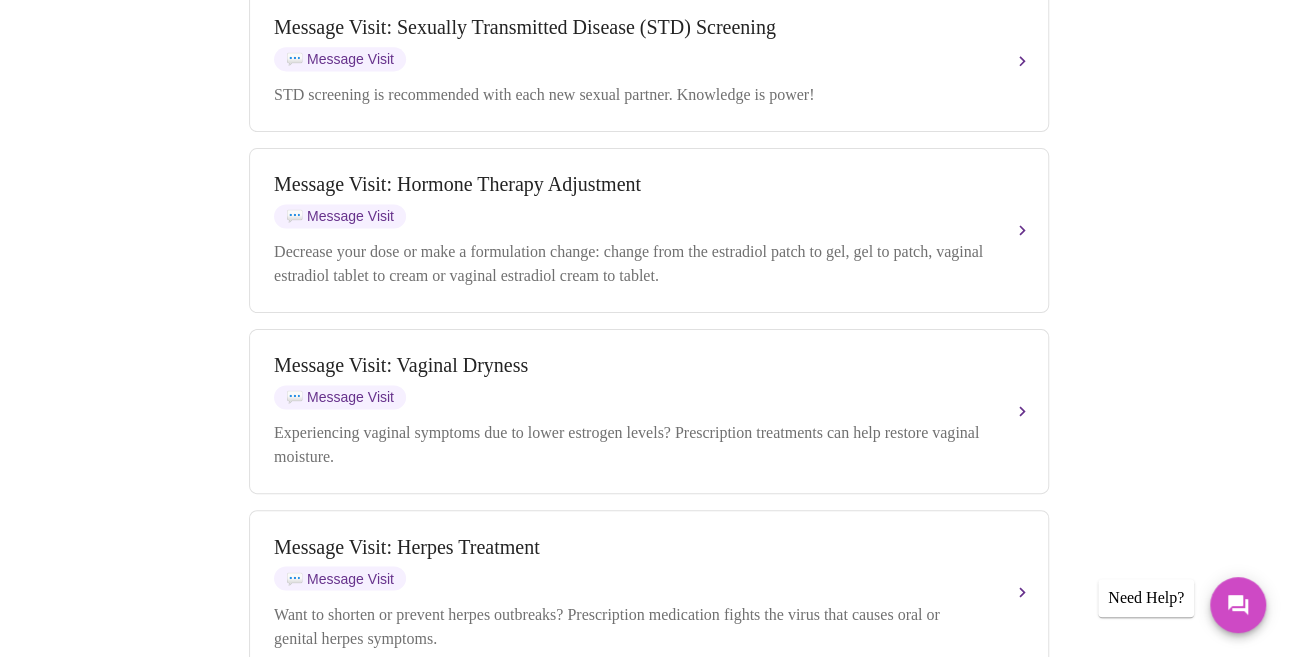 scroll, scrollTop: 1400, scrollLeft: 0, axis: vertical 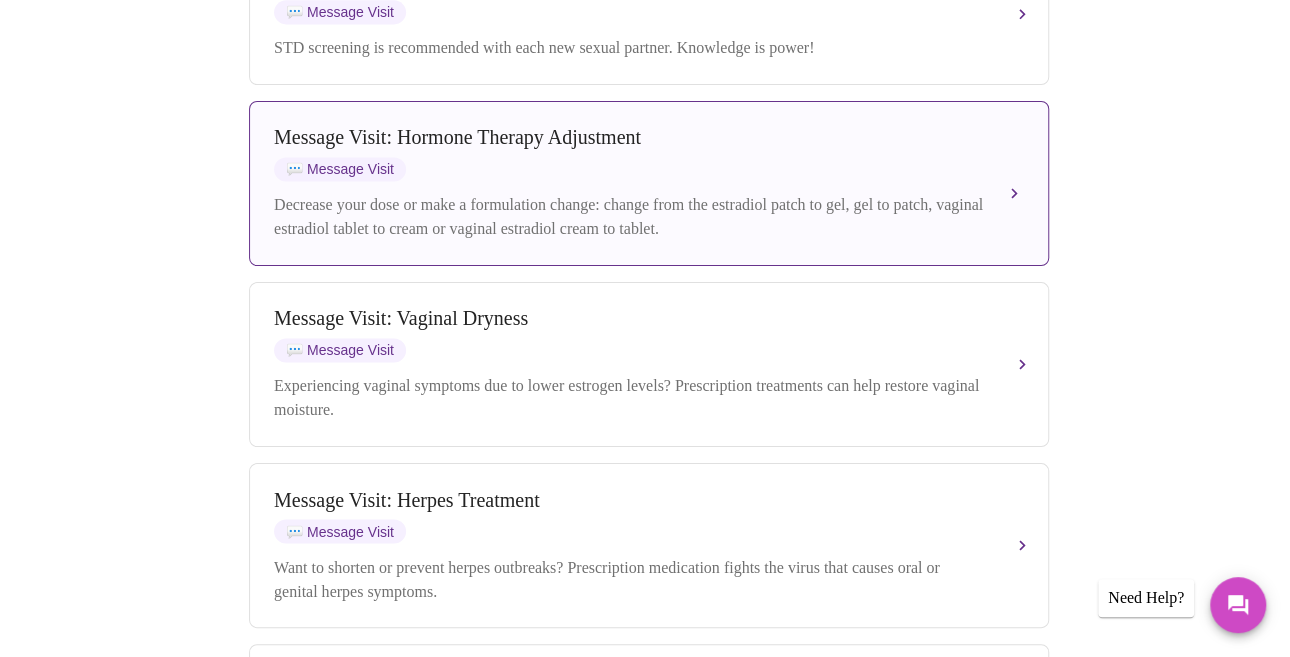 click on "Message Visit: Hormone Therapy Adjustment" at bounding box center [629, 137] 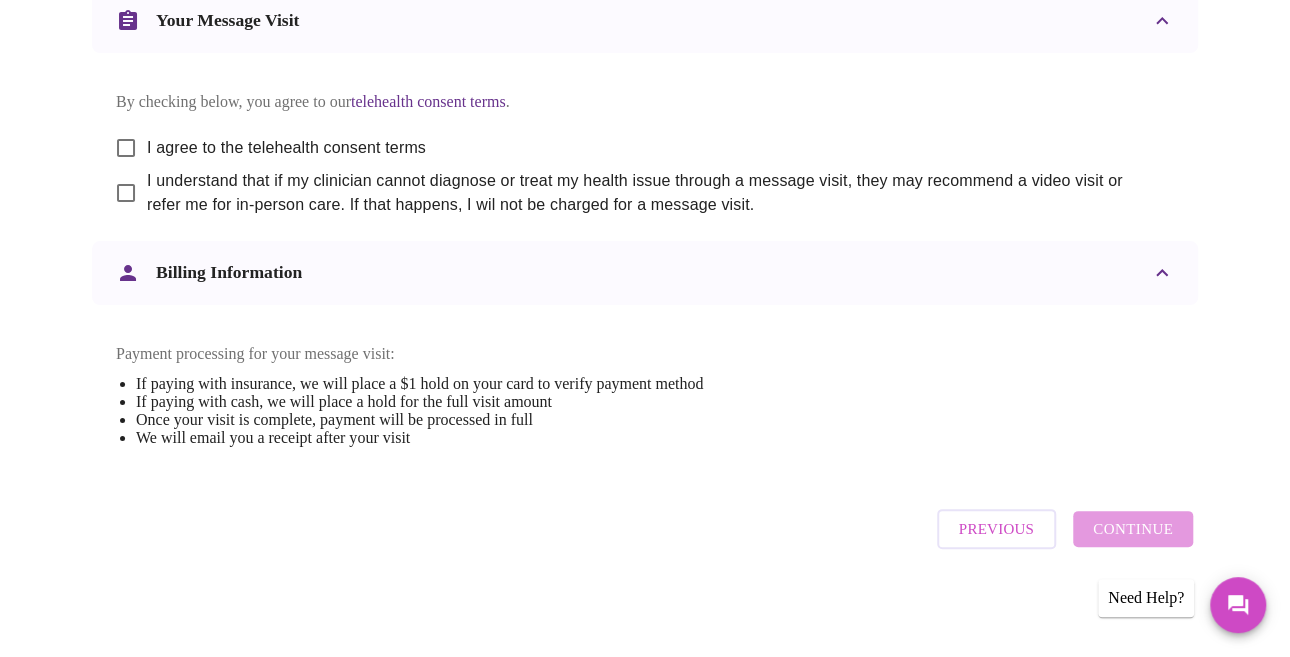 click on "I agree to the telehealth consent terms" at bounding box center (126, 148) 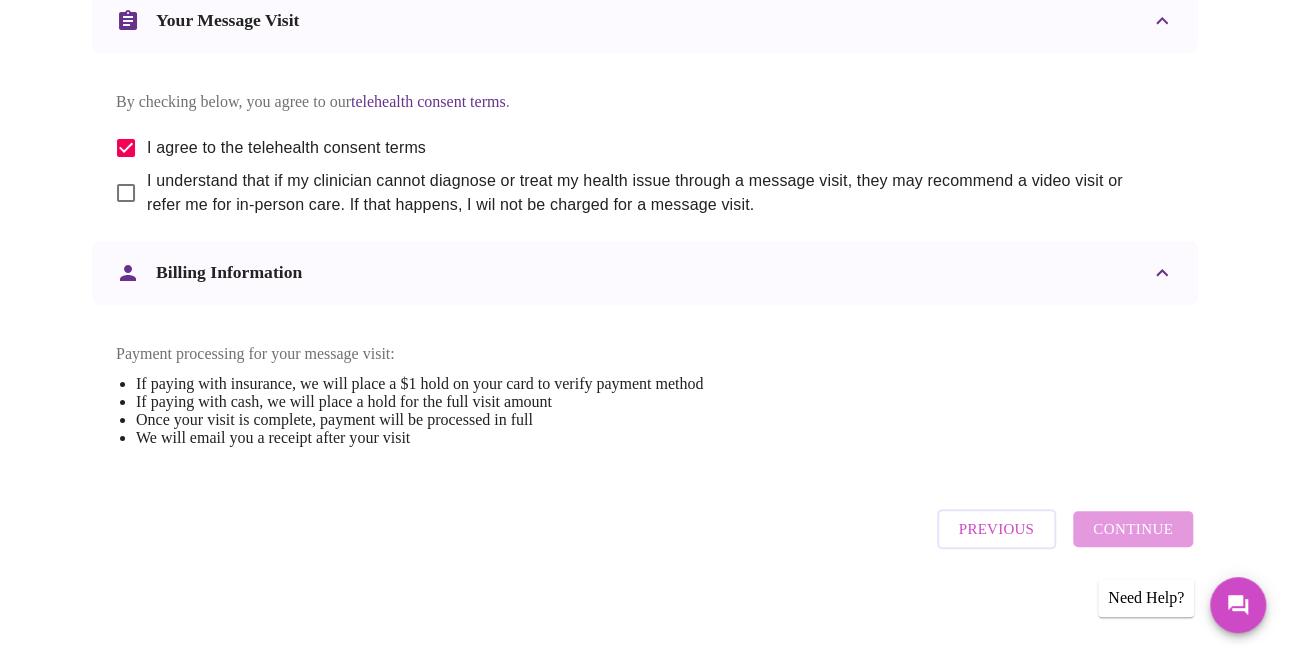 click on "I understand that if my clinician cannot diagnose or treat my health issue through a message visit, they may recommend a video visit or refer me for in-person care. If that happens, I wil not be charged for a message visit." at bounding box center [126, 193] 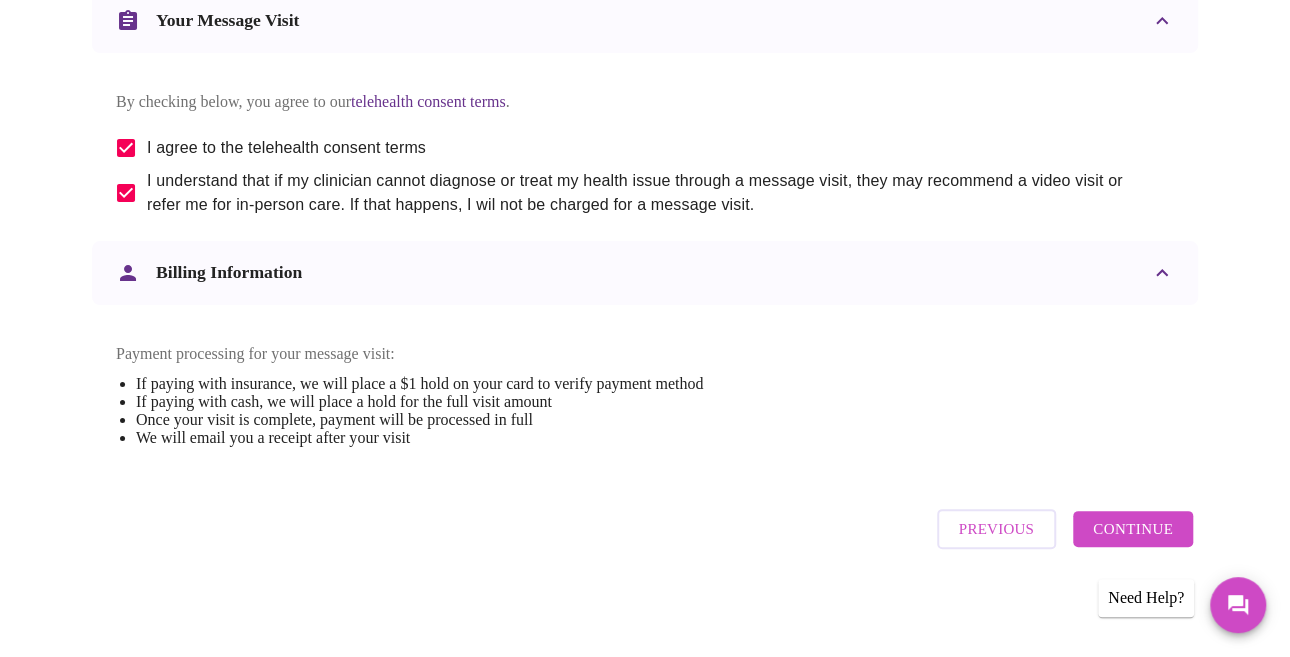 click on "Continue" at bounding box center (1133, 529) 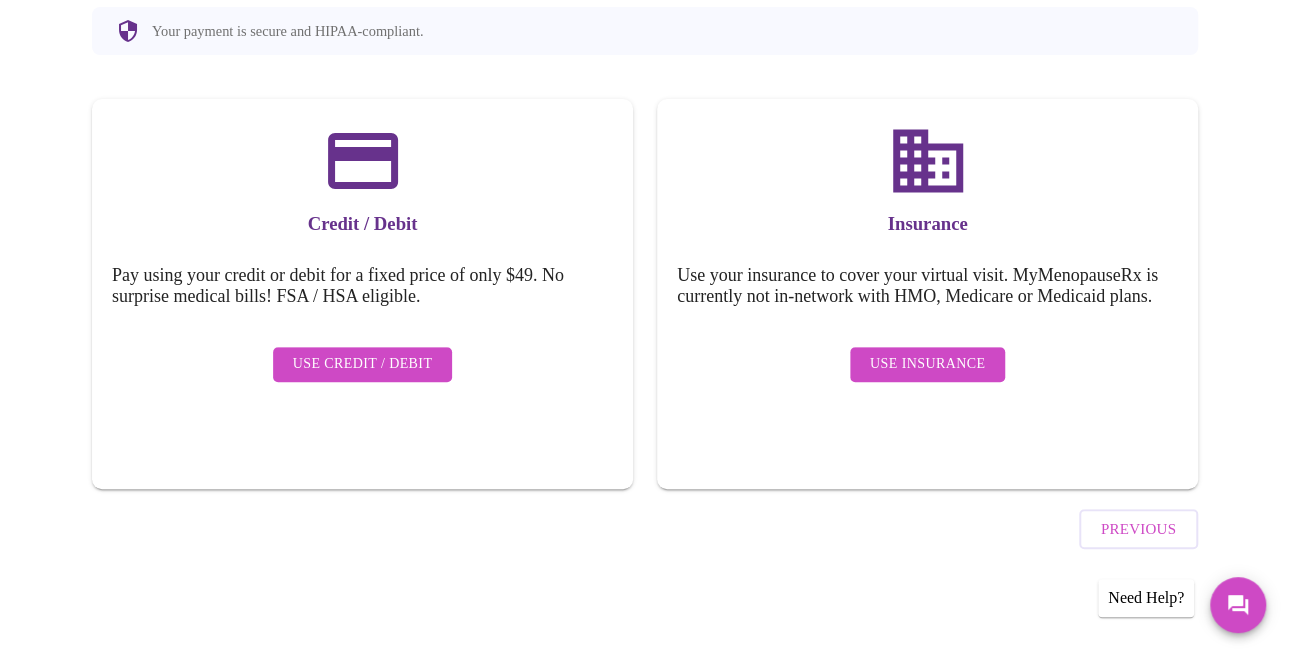 scroll, scrollTop: 221, scrollLeft: 0, axis: vertical 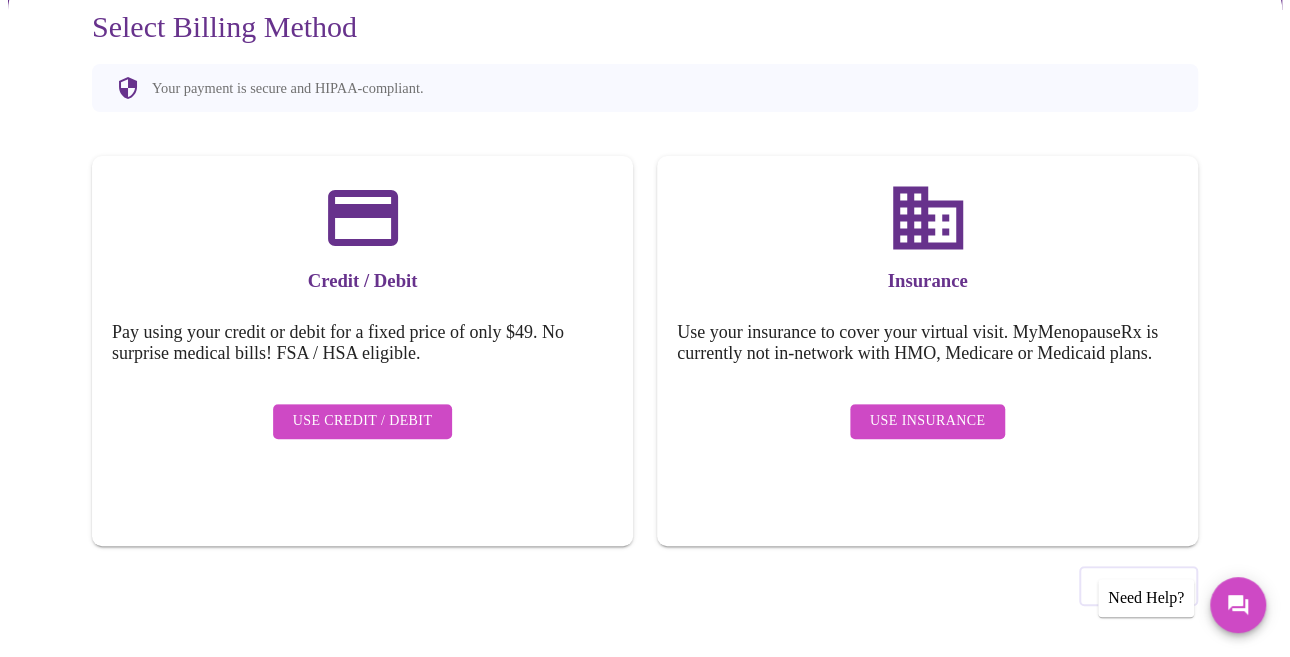 click on "Use Credit / Debit" at bounding box center (363, 421) 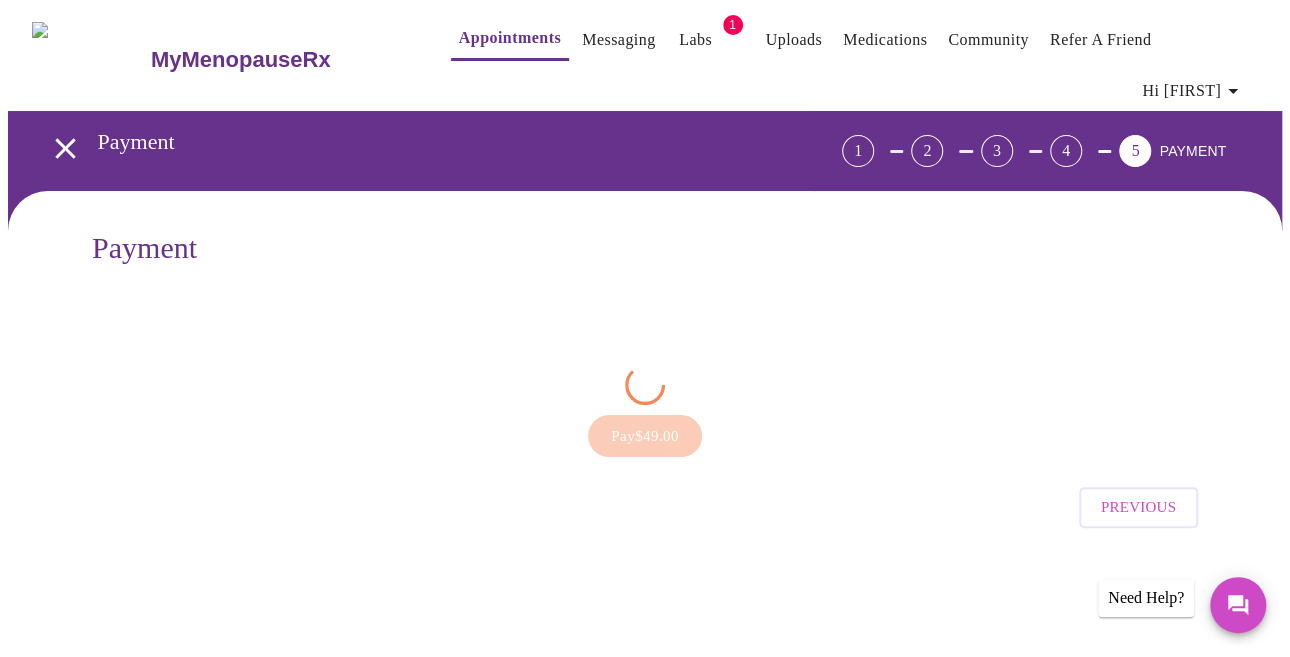 scroll, scrollTop: 0, scrollLeft: 0, axis: both 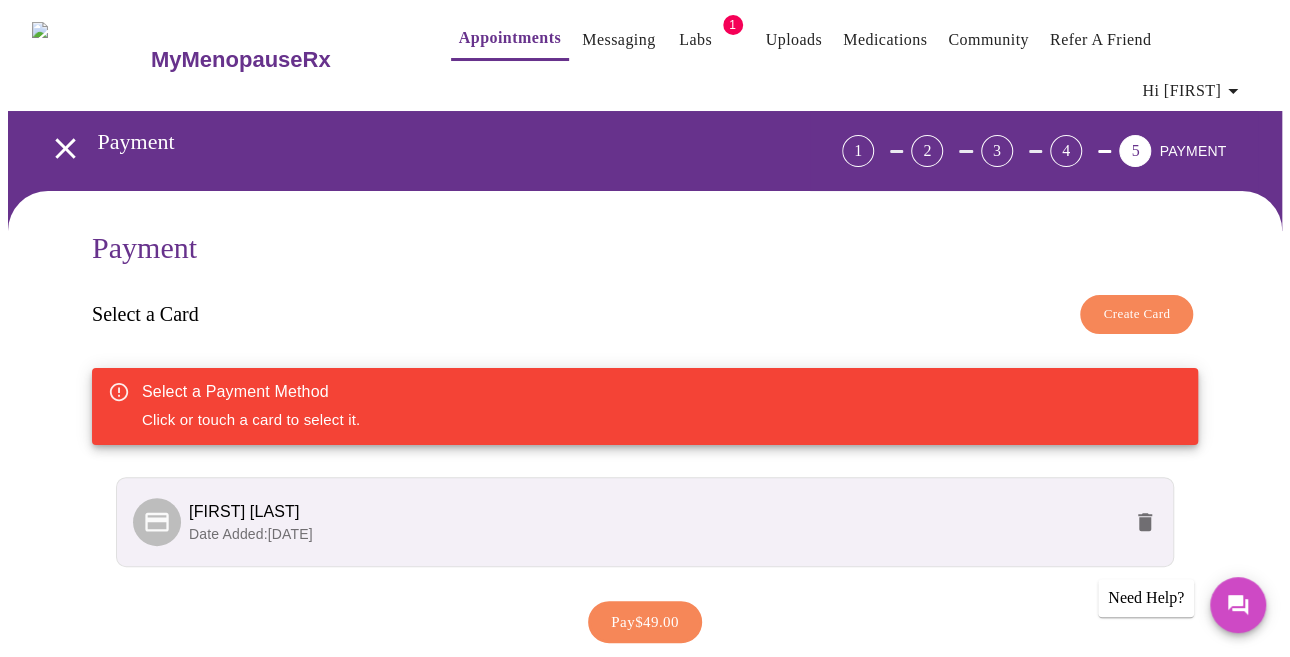 click on "MyMenopauseRx" at bounding box center [241, 60] 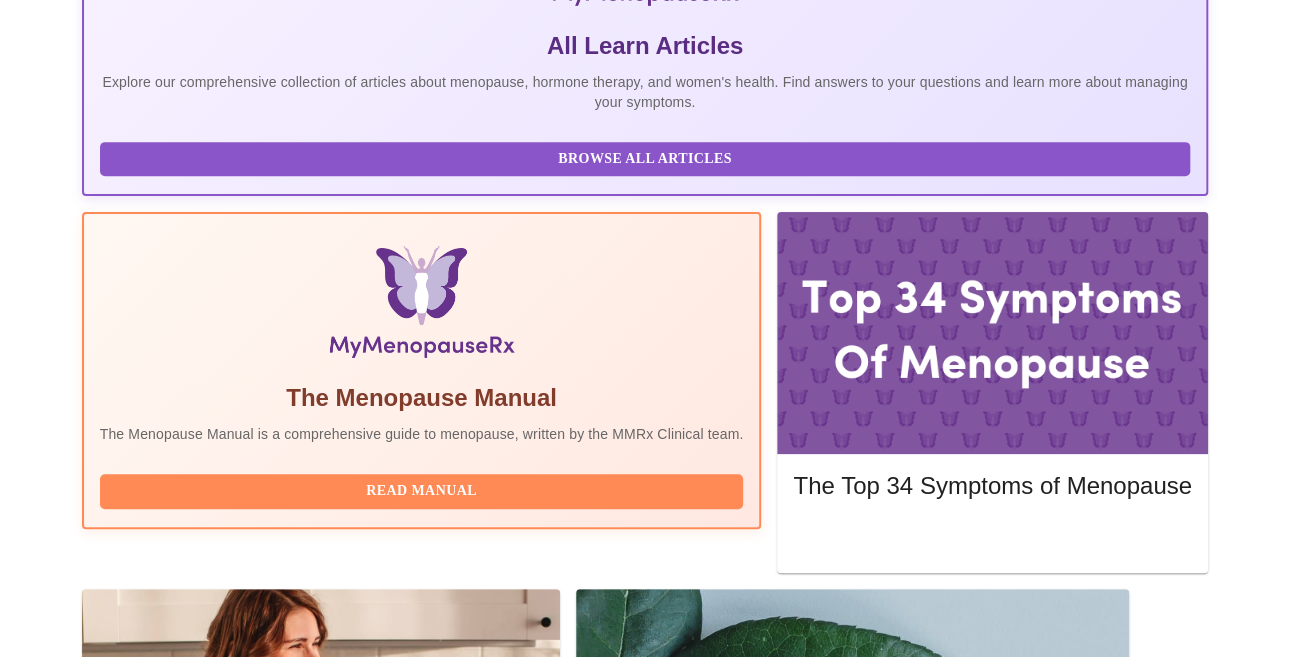 scroll, scrollTop: 89, scrollLeft: 0, axis: vertical 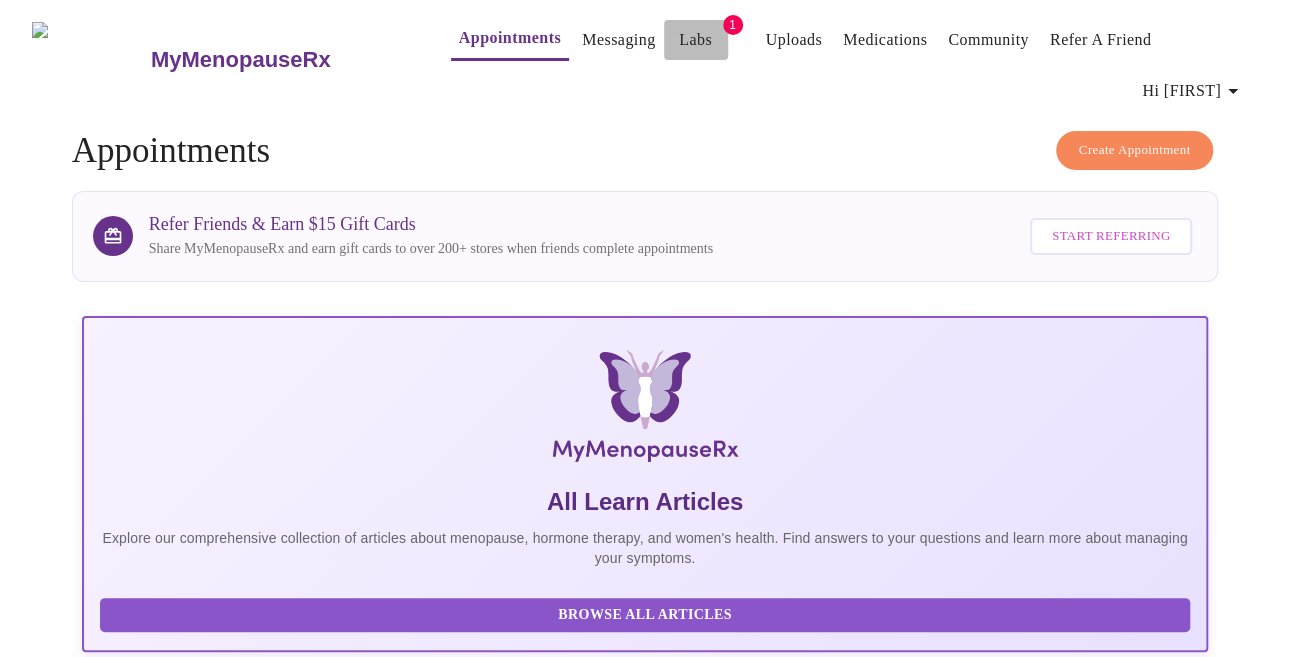 click on "Labs" at bounding box center [695, 40] 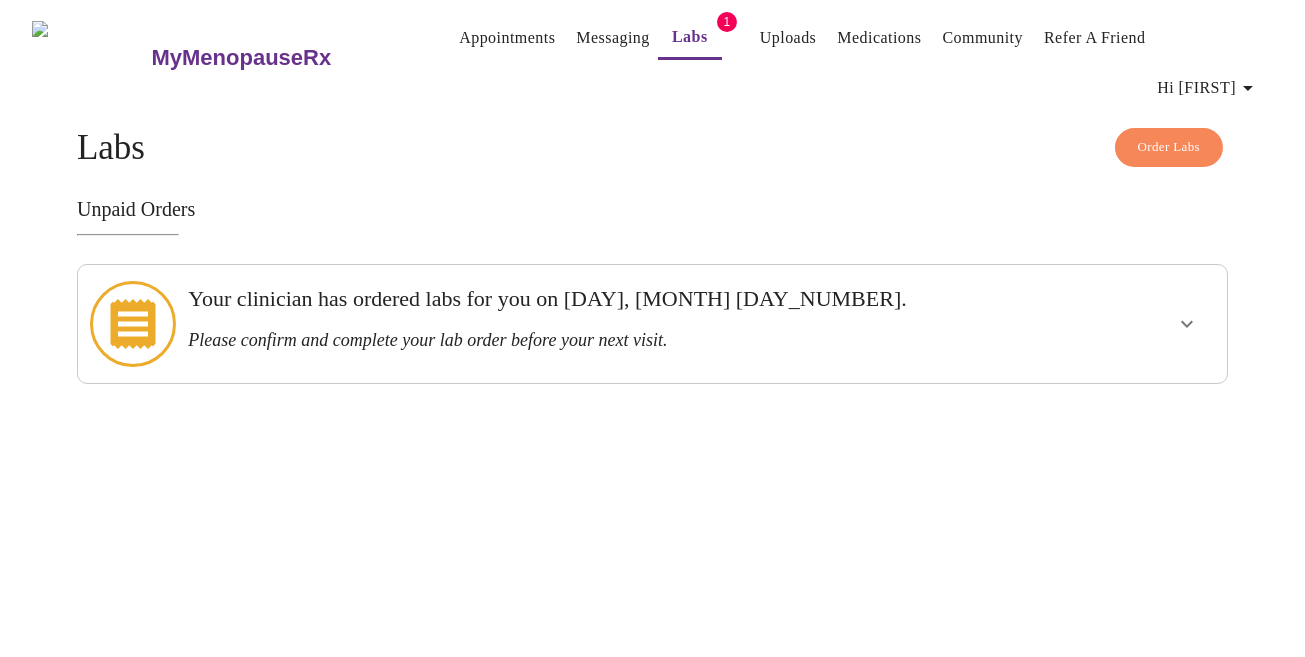 click 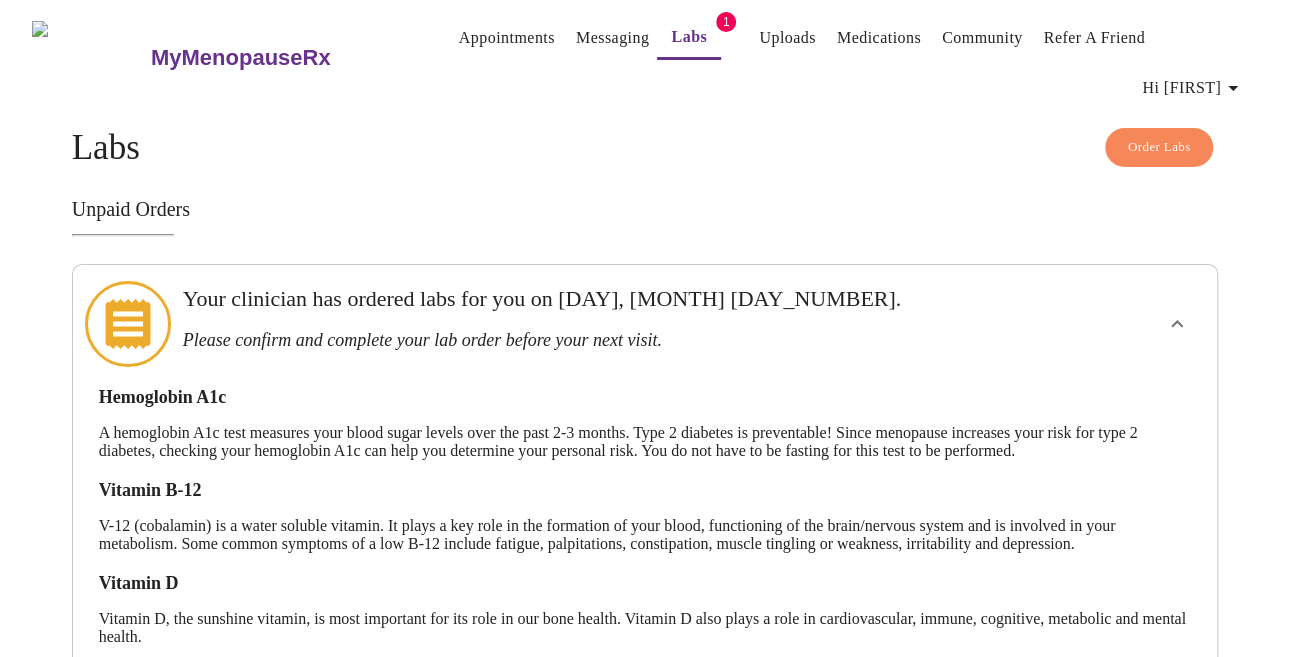 scroll, scrollTop: 316, scrollLeft: 0, axis: vertical 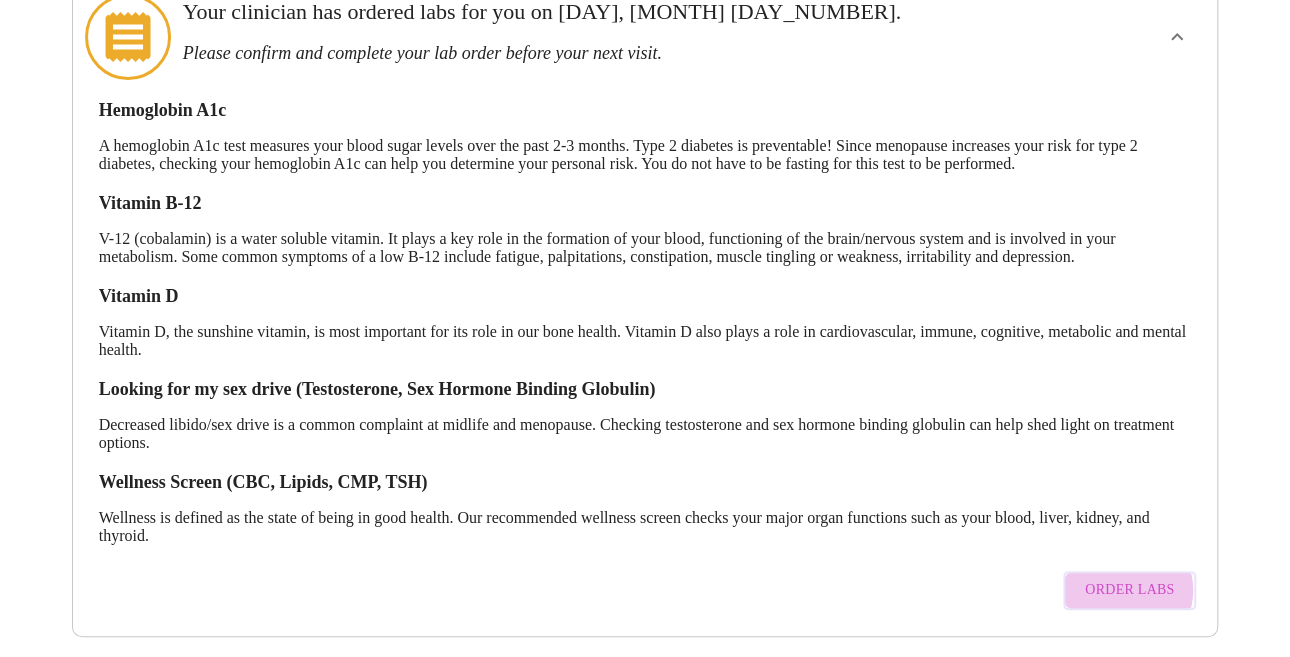 click on "Order Labs" at bounding box center (1129, 590) 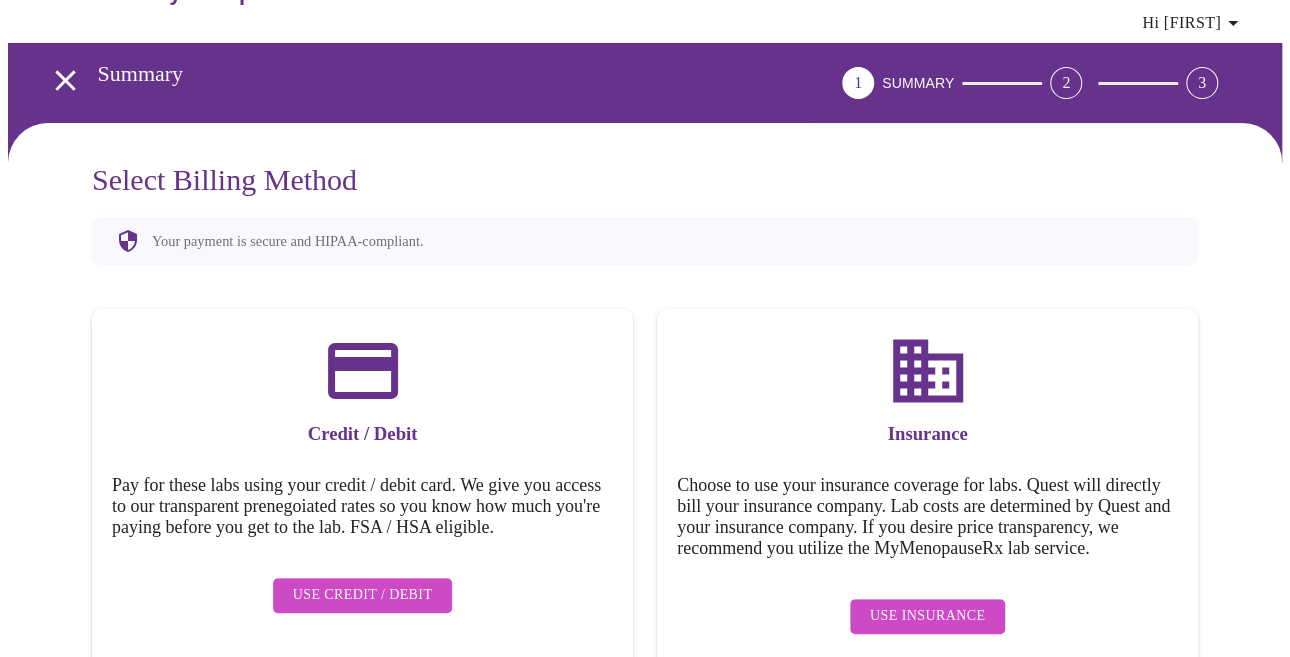 scroll, scrollTop: 99, scrollLeft: 0, axis: vertical 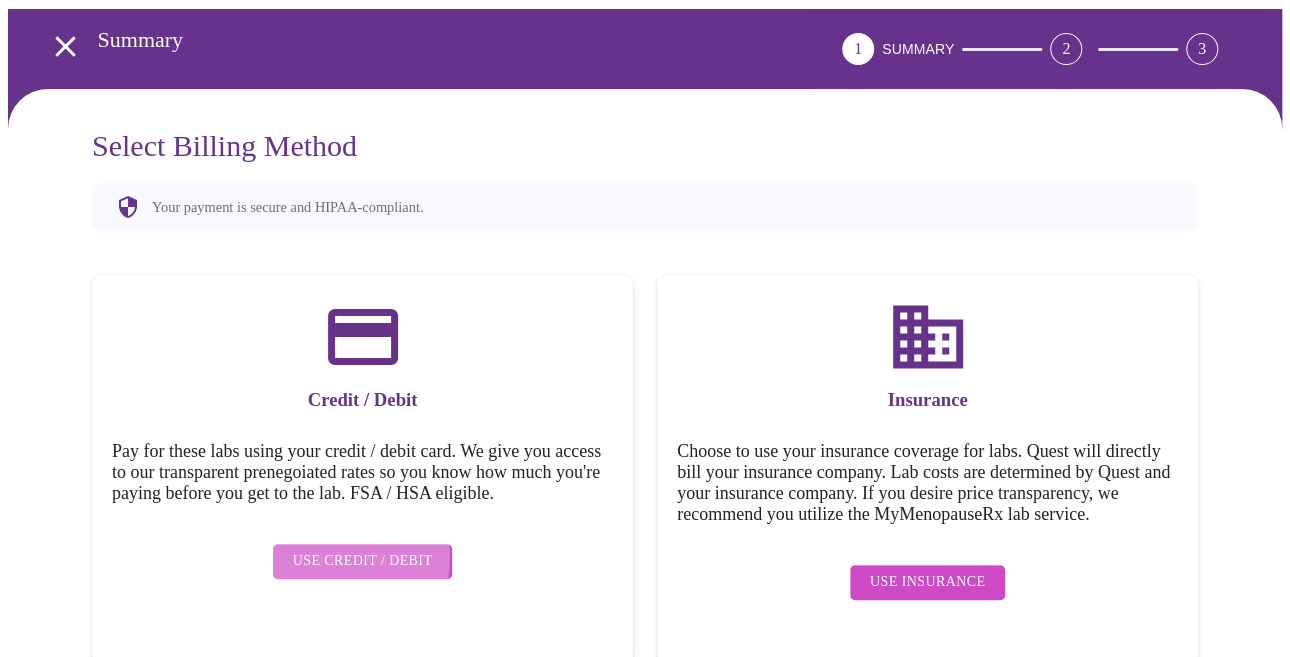 click on "Use Credit / Debit" at bounding box center (363, 561) 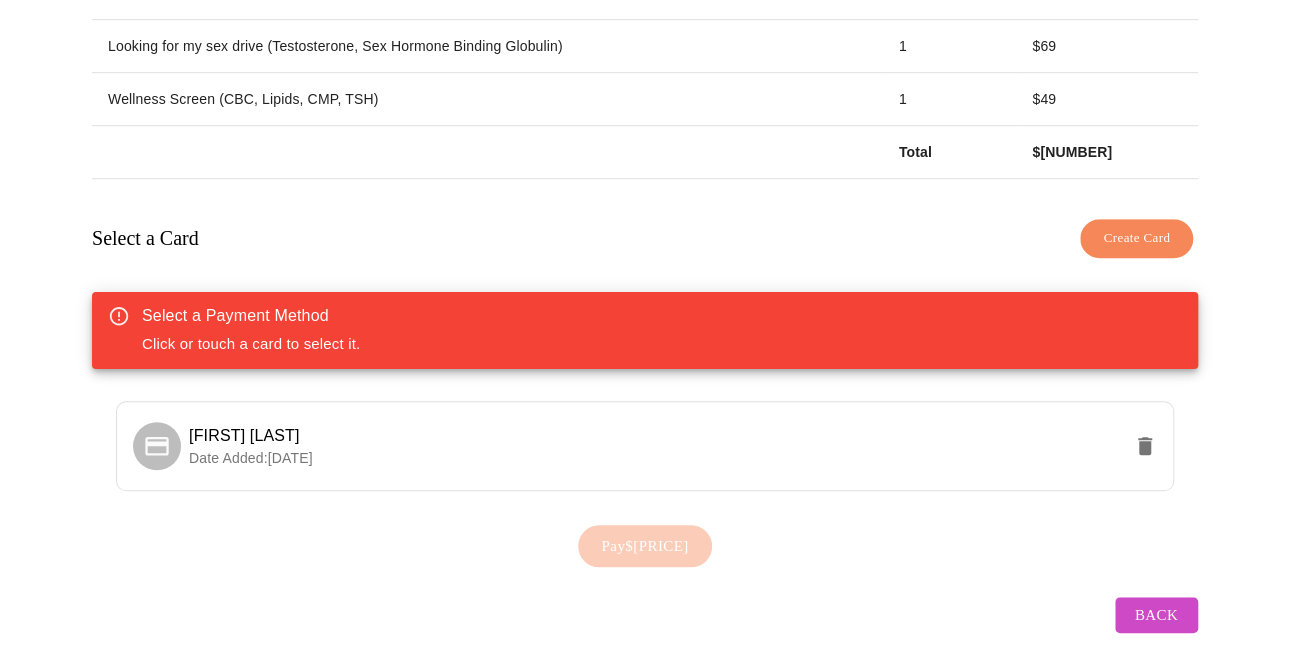scroll, scrollTop: 563, scrollLeft: 0, axis: vertical 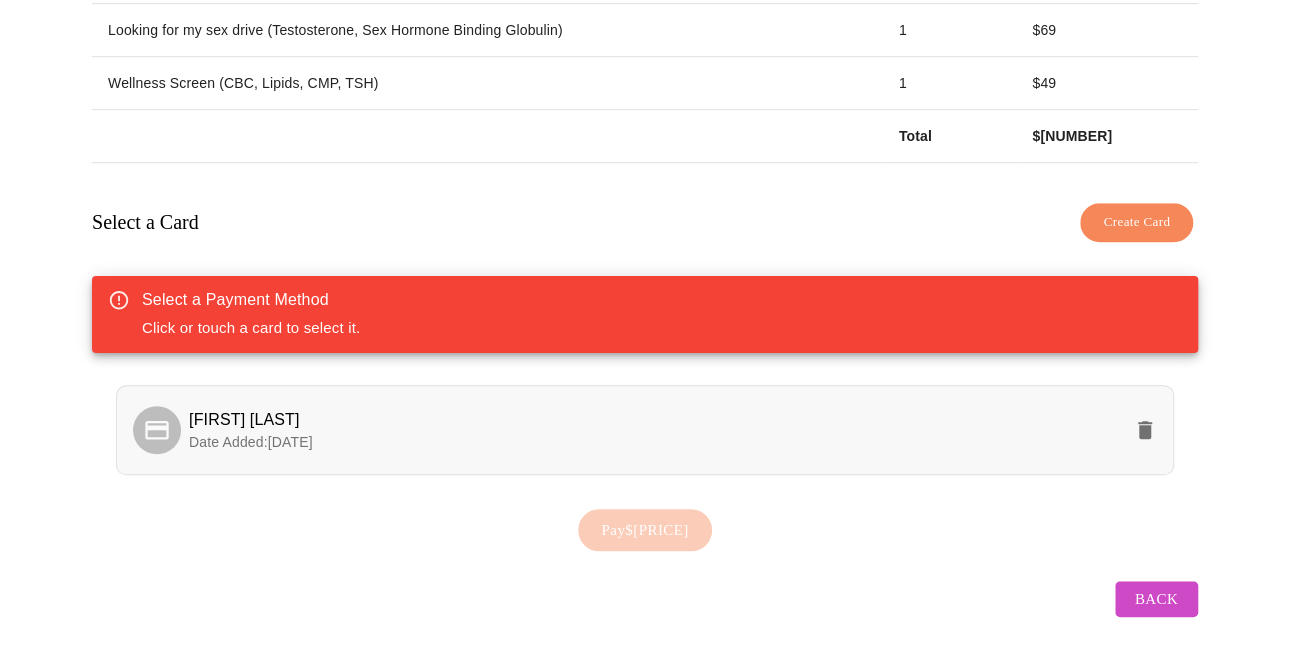 click on "[FIRST] [LAST]" at bounding box center (655, 420) 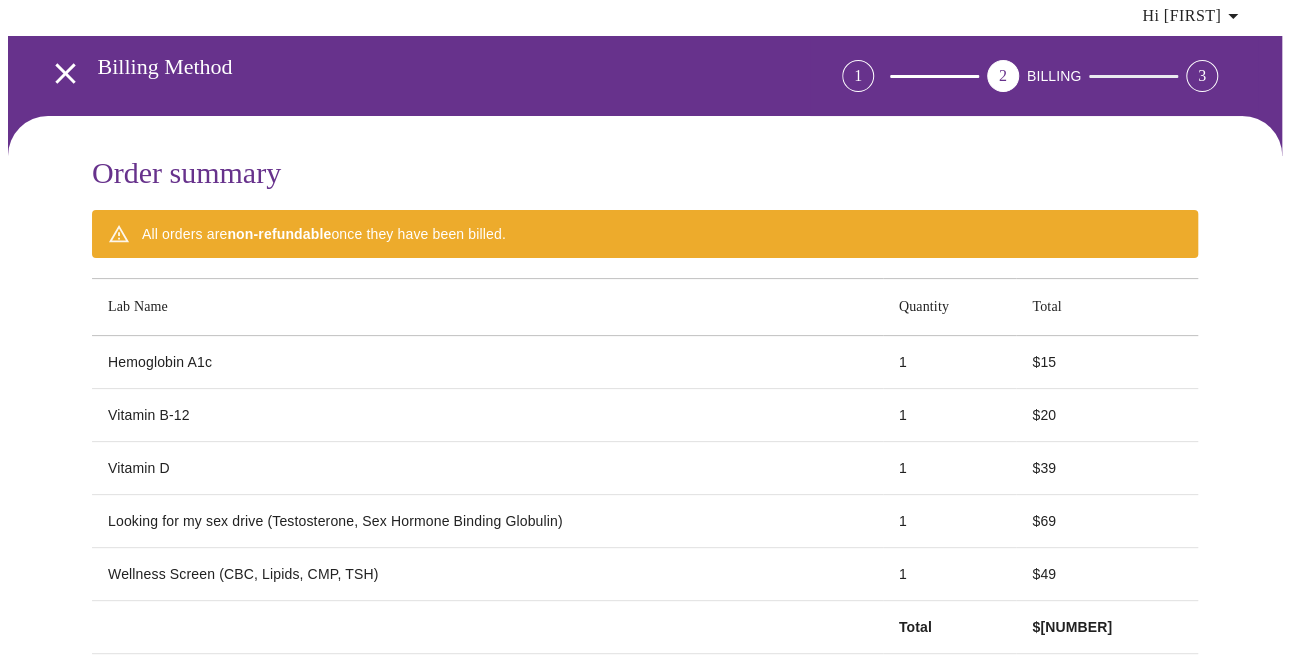 scroll, scrollTop: 0, scrollLeft: 0, axis: both 